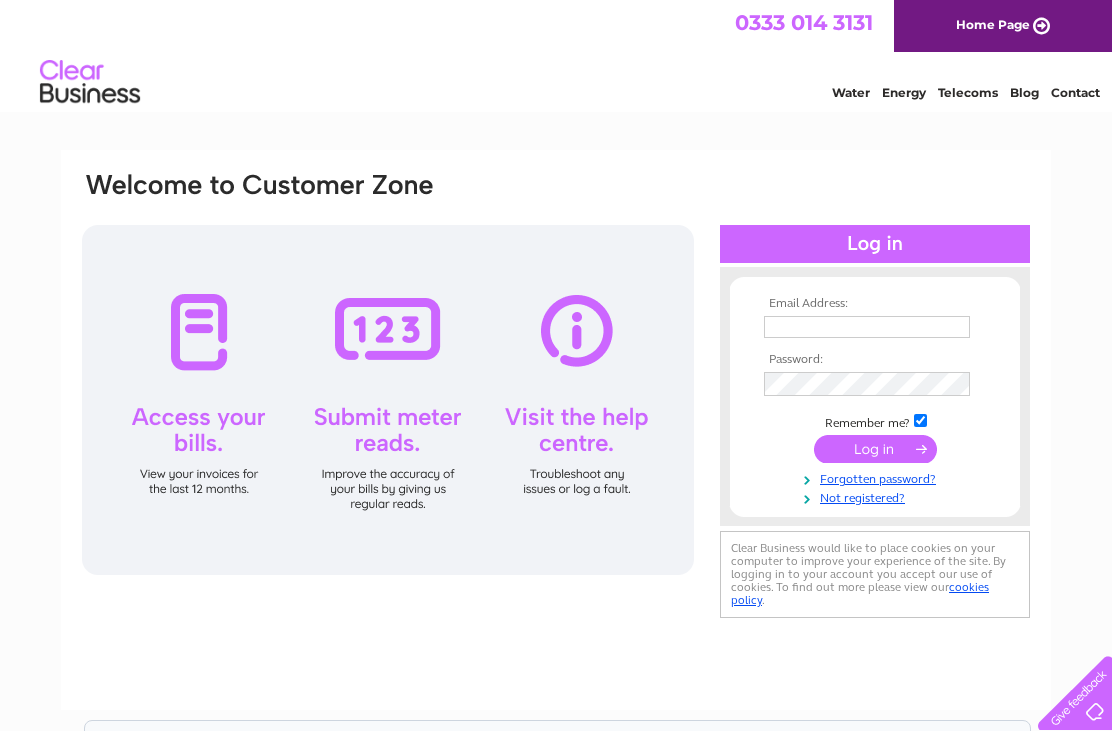 scroll, scrollTop: 0, scrollLeft: 0, axis: both 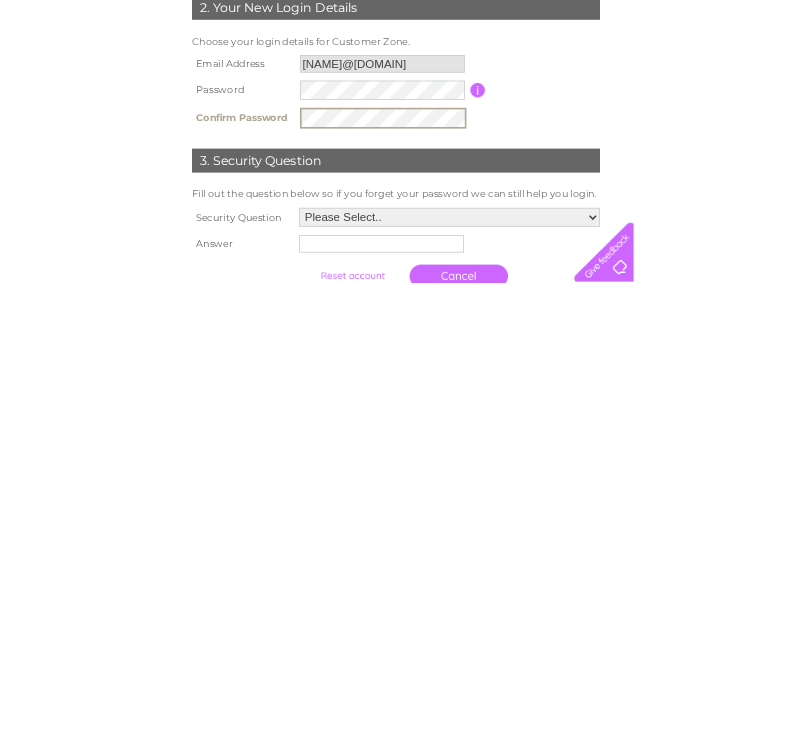 click on "Please Select..
In what town or city was your first job?
In what town or city did you meet your spouse/partner?
In what town or city did your mother and father meet?
What street did you live on as a child?
What was the name of your first pet?
Who was your childhood hero?" at bounding box center (562, 650) 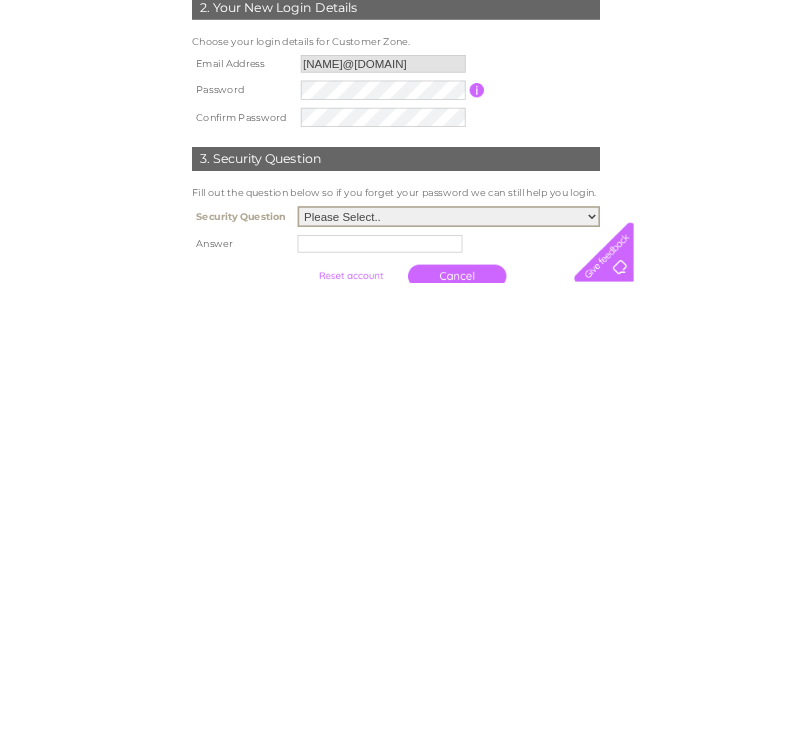 scroll, scrollTop: 312, scrollLeft: 0, axis: vertical 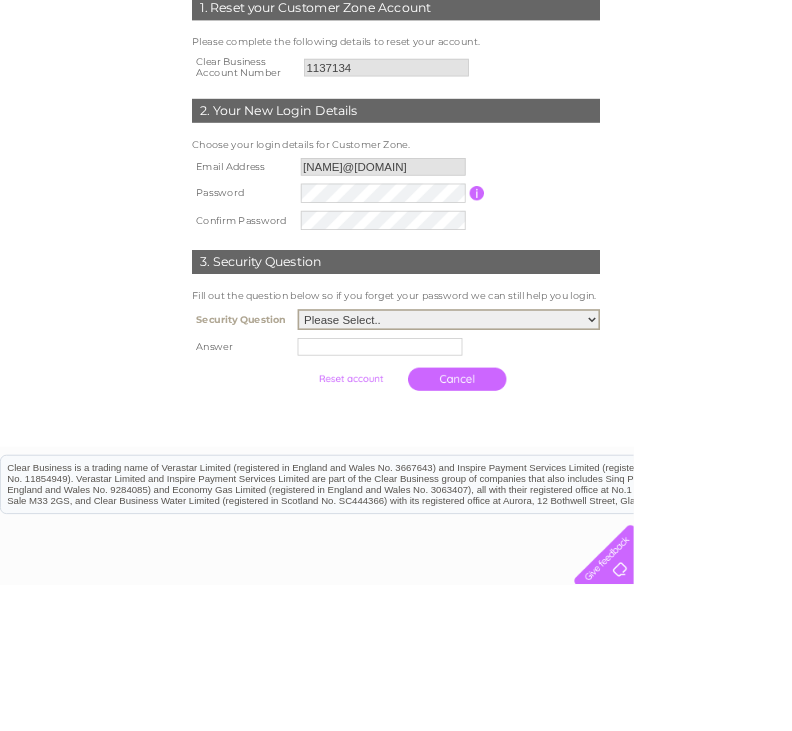 select on "4" 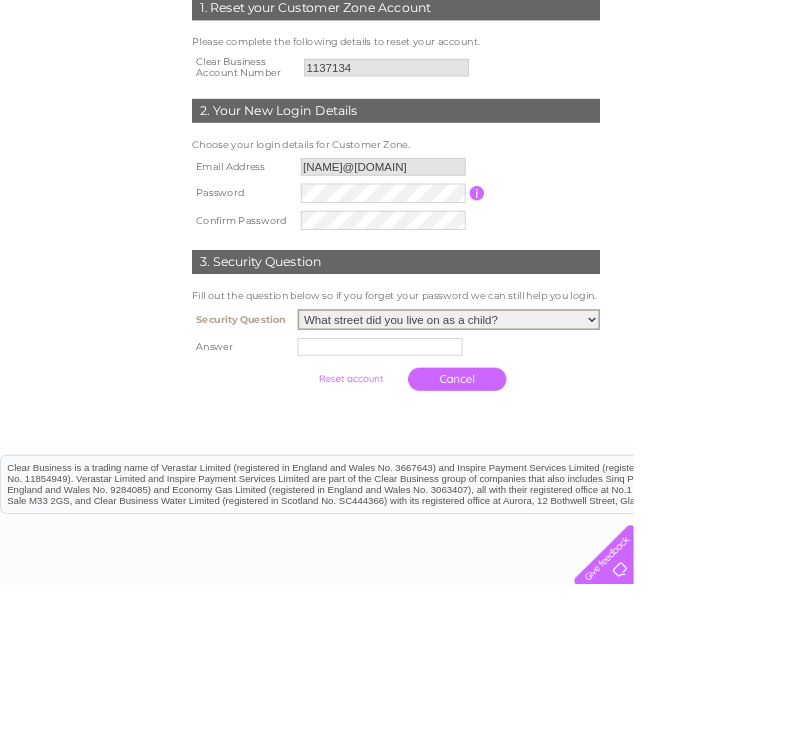 click at bounding box center (475, 434) 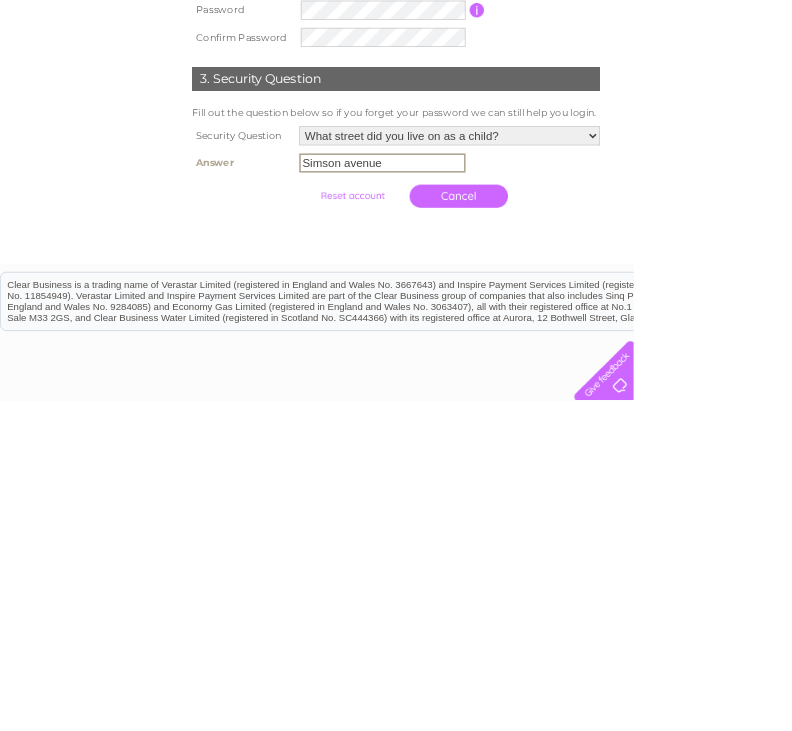 type on "Simson avenue" 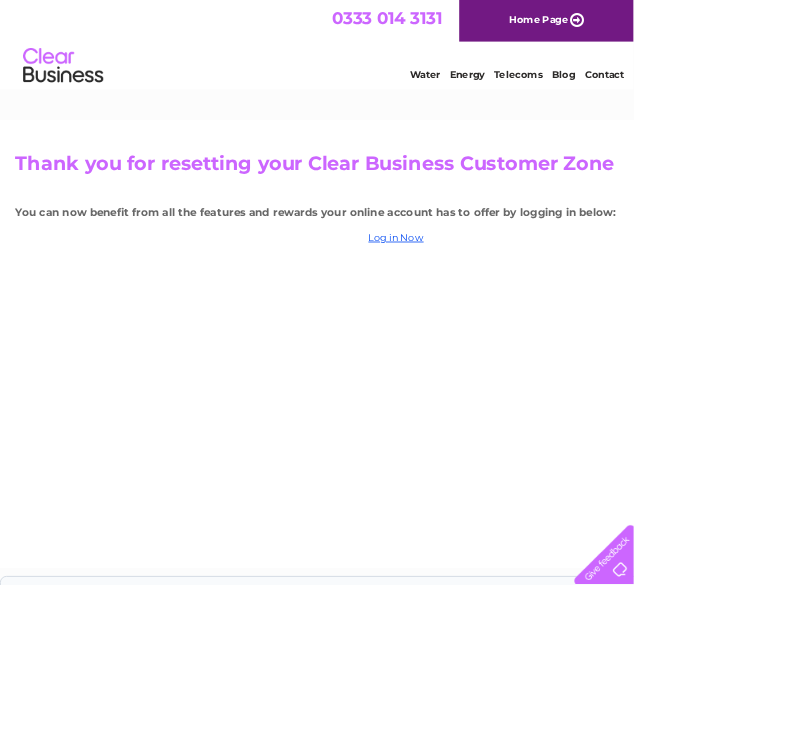 scroll, scrollTop: 0, scrollLeft: 0, axis: both 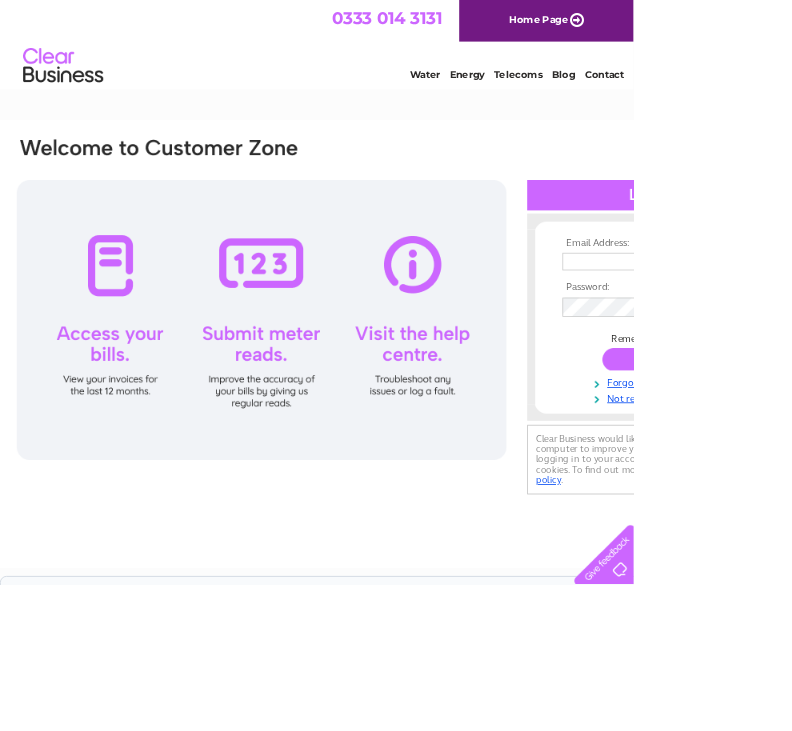 click at bounding box center (806, 327) 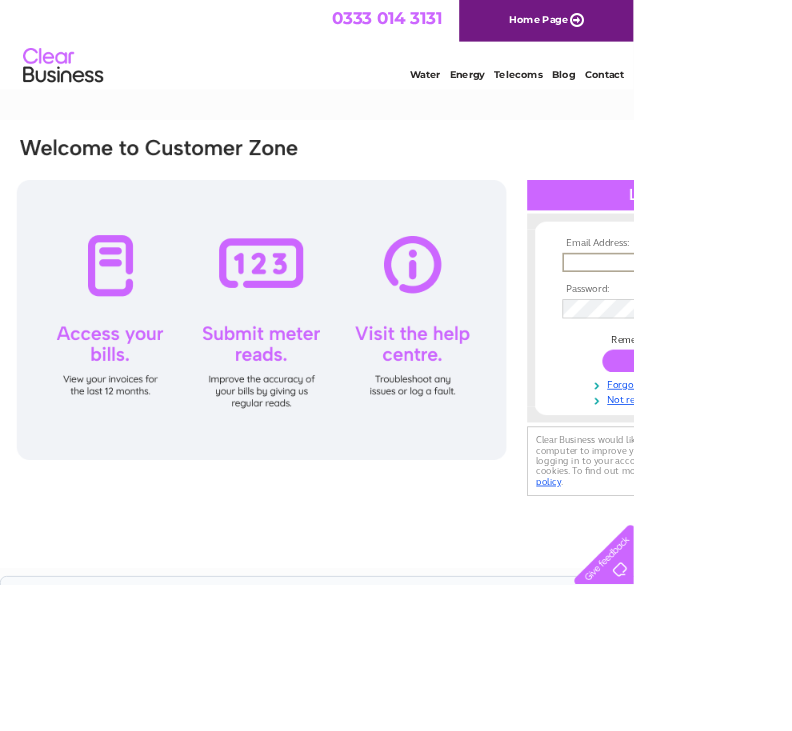 type on "janetmorris46@icloud.com" 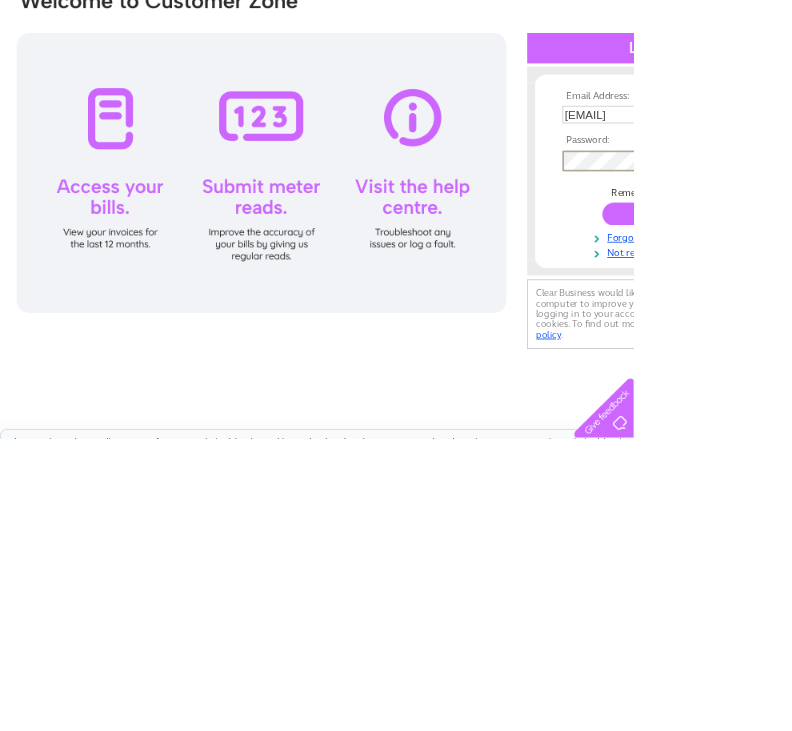 click at bounding box center (814, 451) 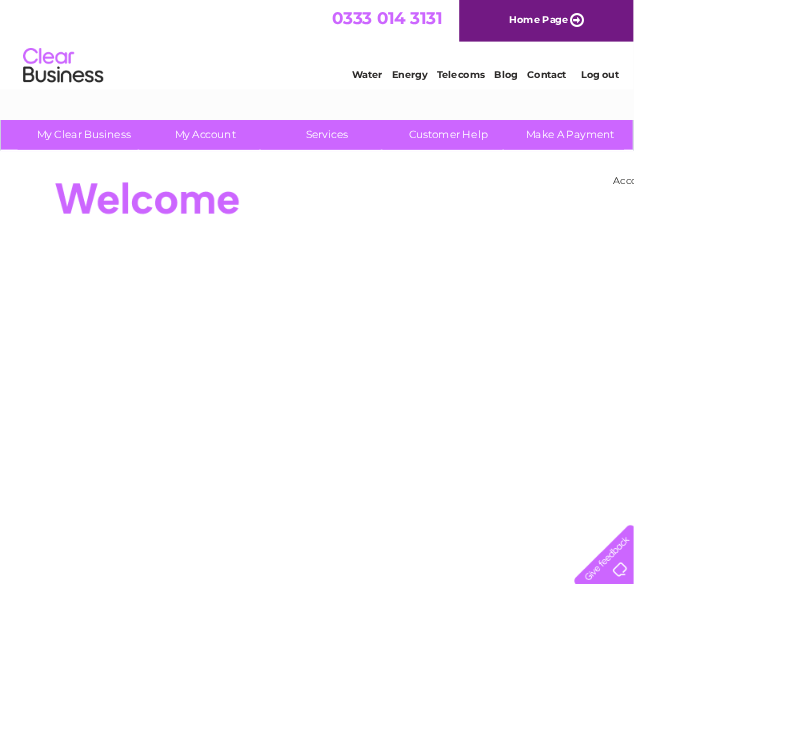 scroll, scrollTop: 0, scrollLeft: 0, axis: both 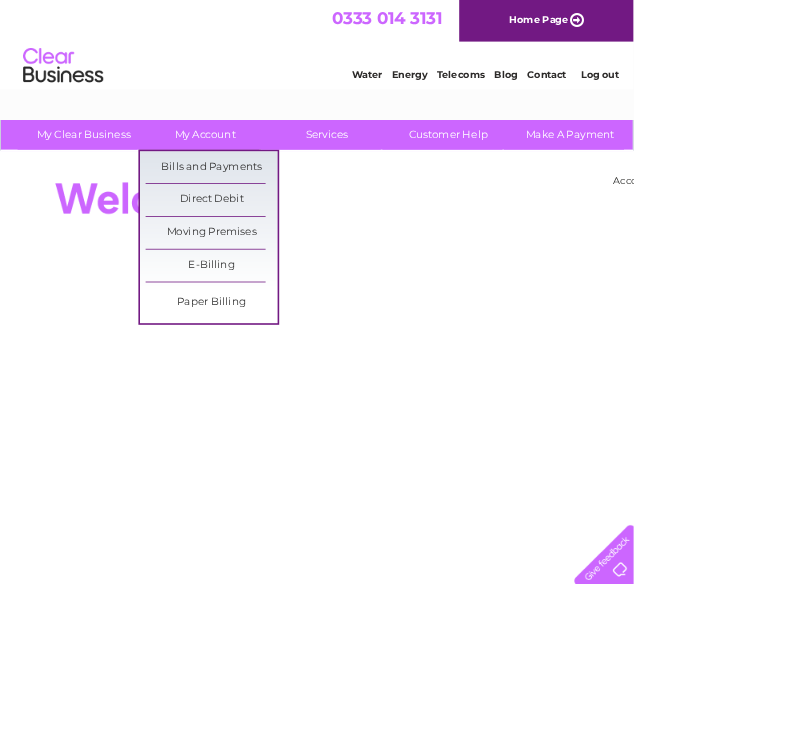 click on "Bills and Payments" at bounding box center (264, 209) 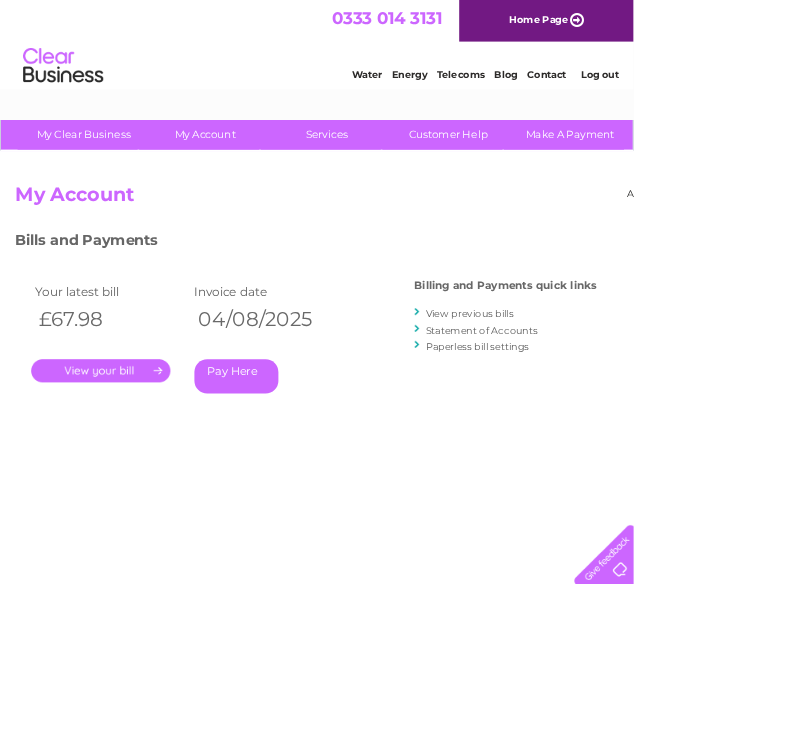 scroll, scrollTop: 0, scrollLeft: 0, axis: both 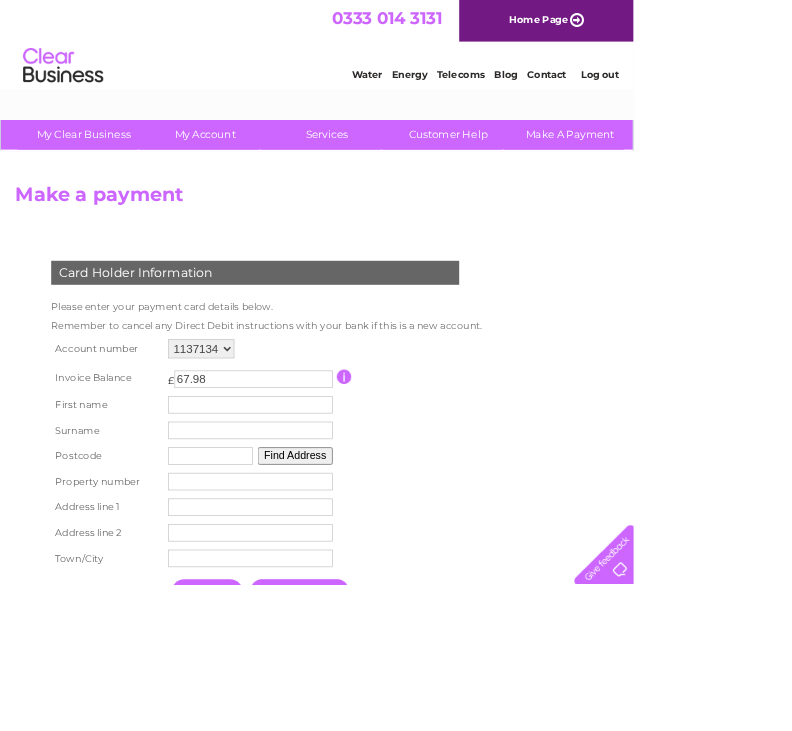click on "67.98" at bounding box center [317, 474] 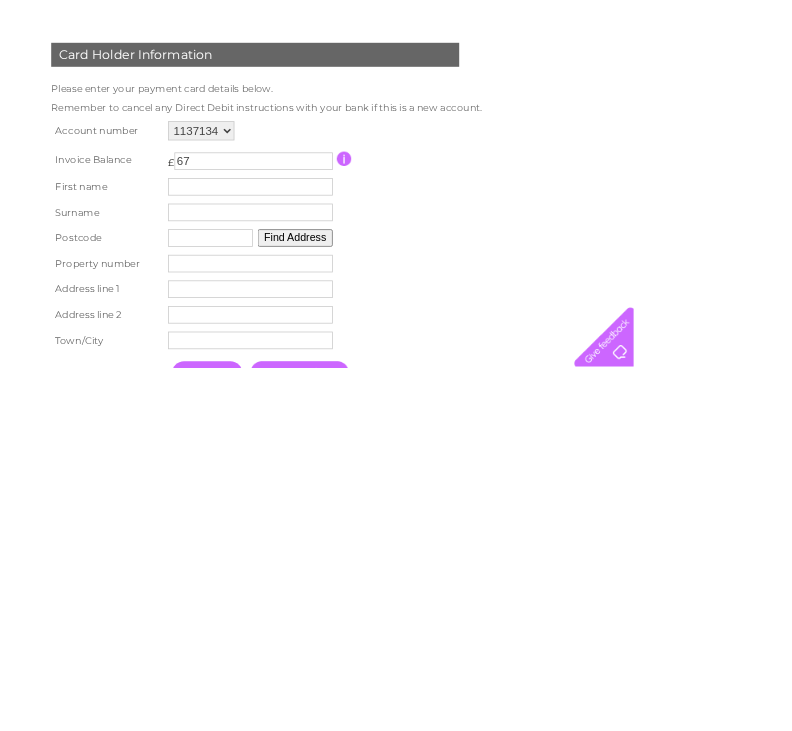 type on "6" 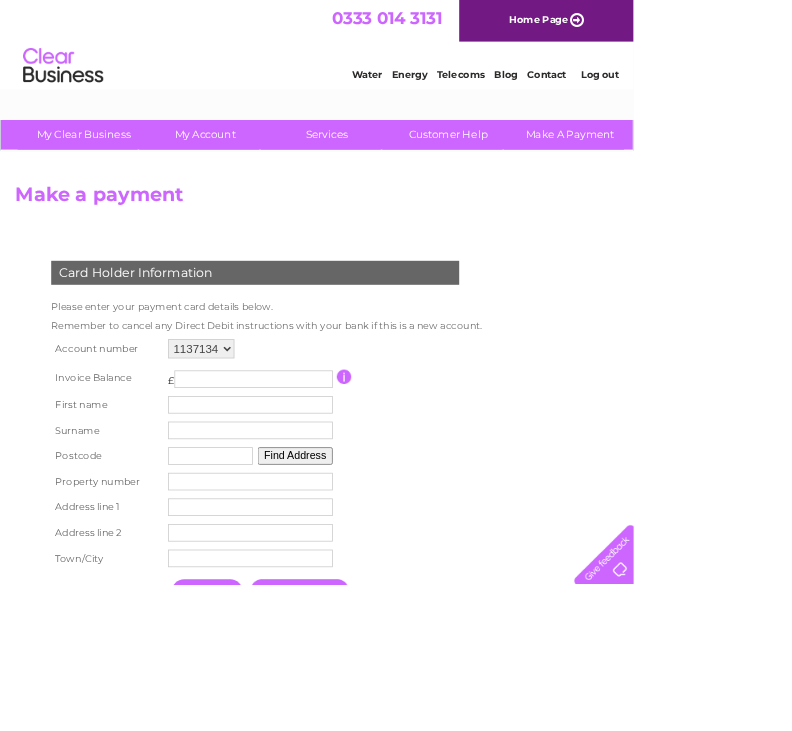 type 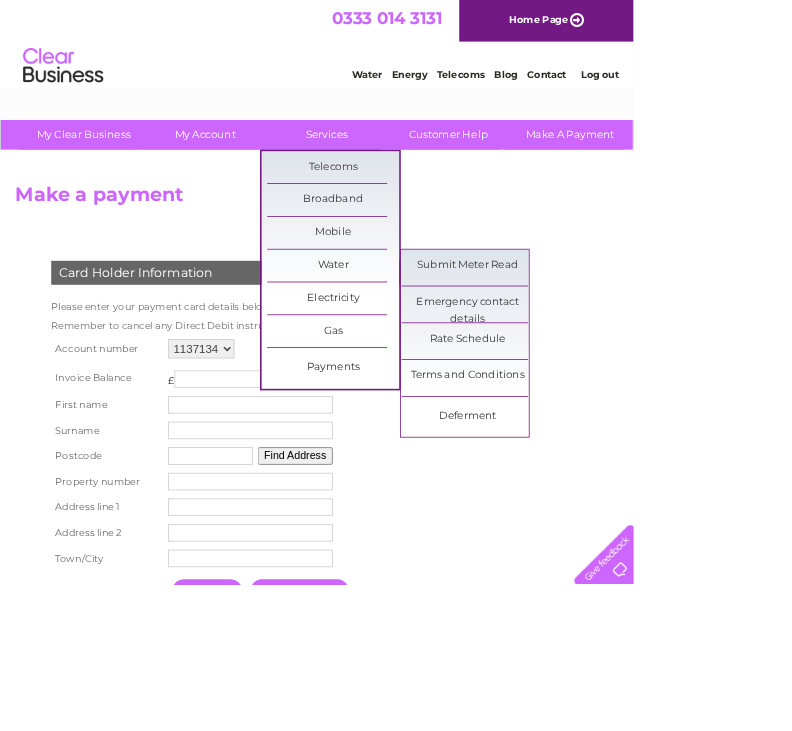 click on "Submit Meter Read" at bounding box center (584, 332) 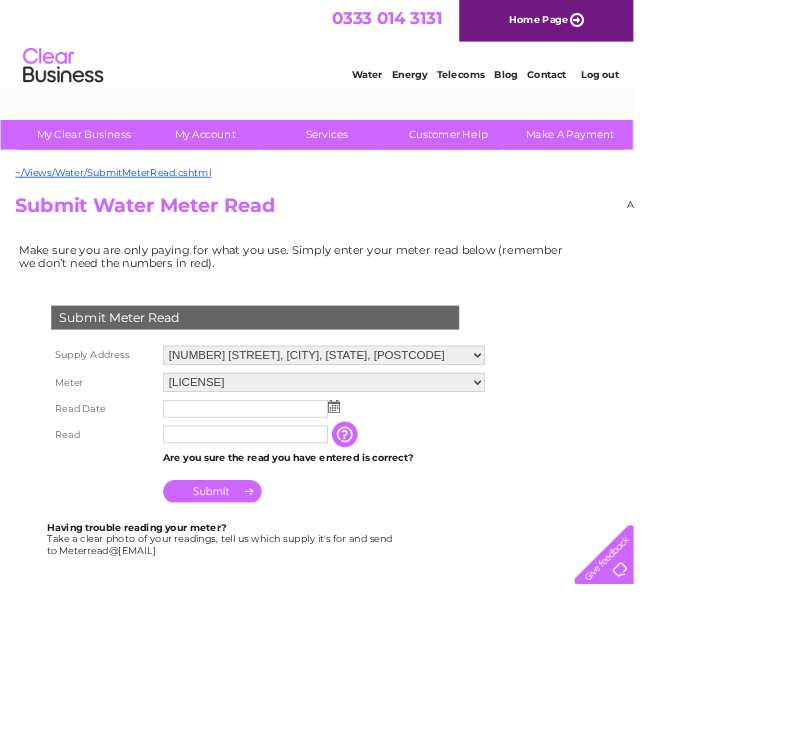 scroll, scrollTop: 0, scrollLeft: 0, axis: both 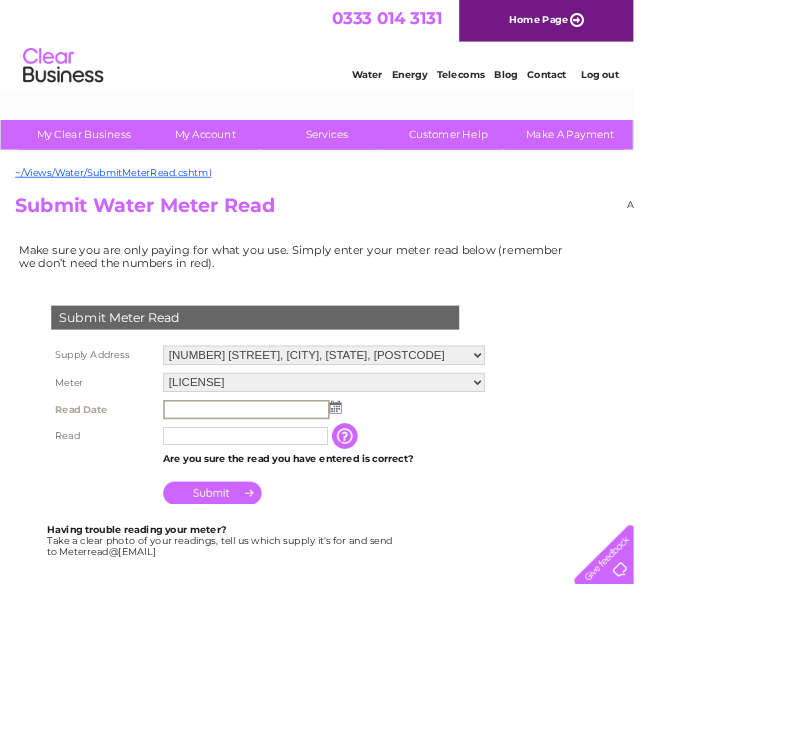 click at bounding box center [419, 509] 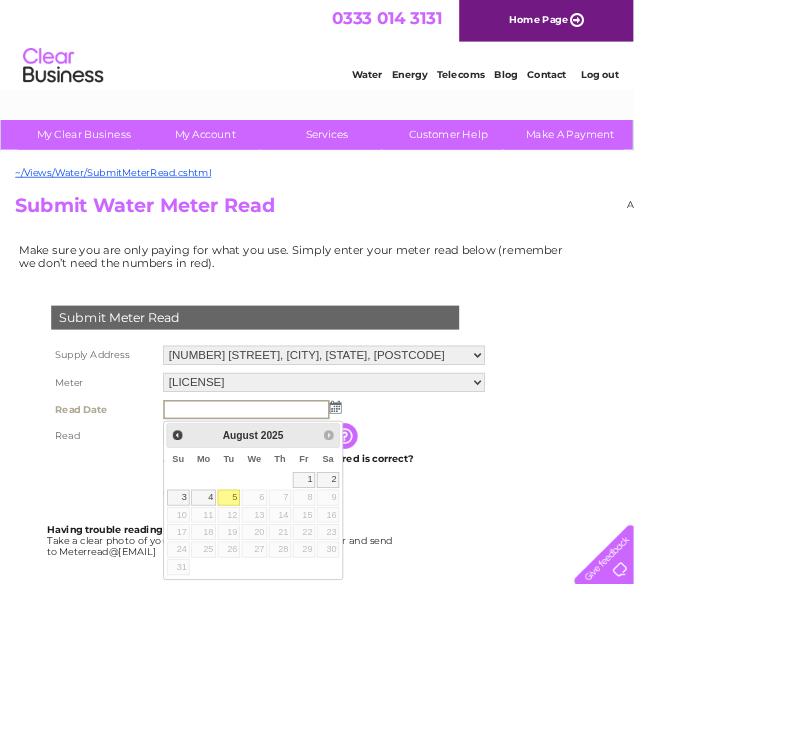 click on "Prev" at bounding box center [222, 544] 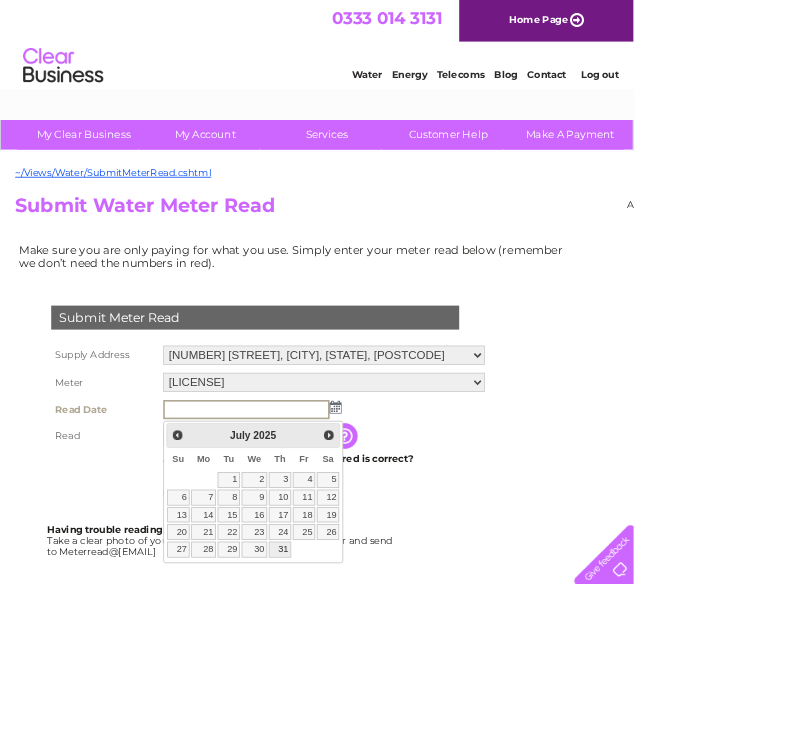 click on "31" at bounding box center [350, 687] 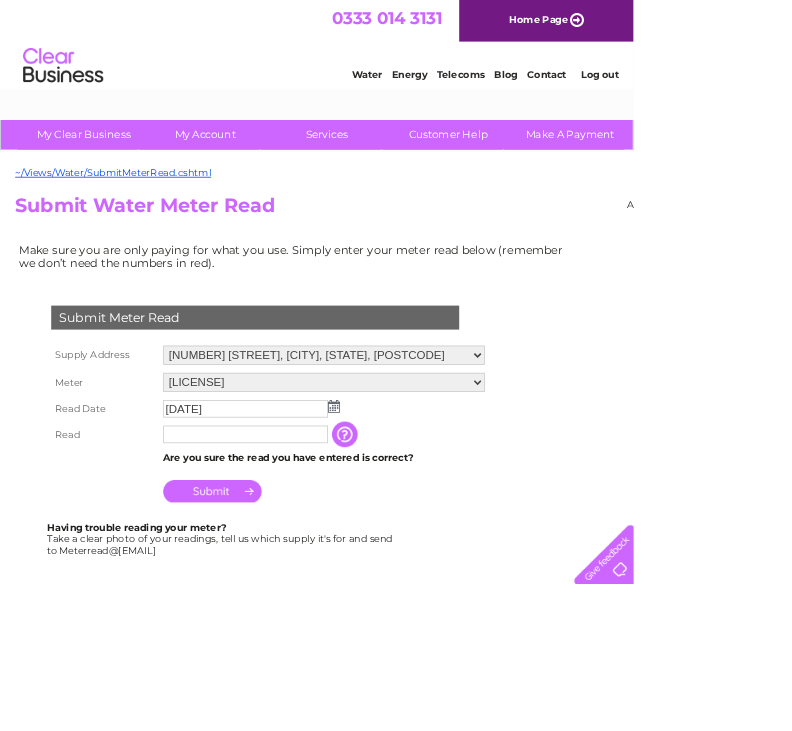click at bounding box center [307, 543] 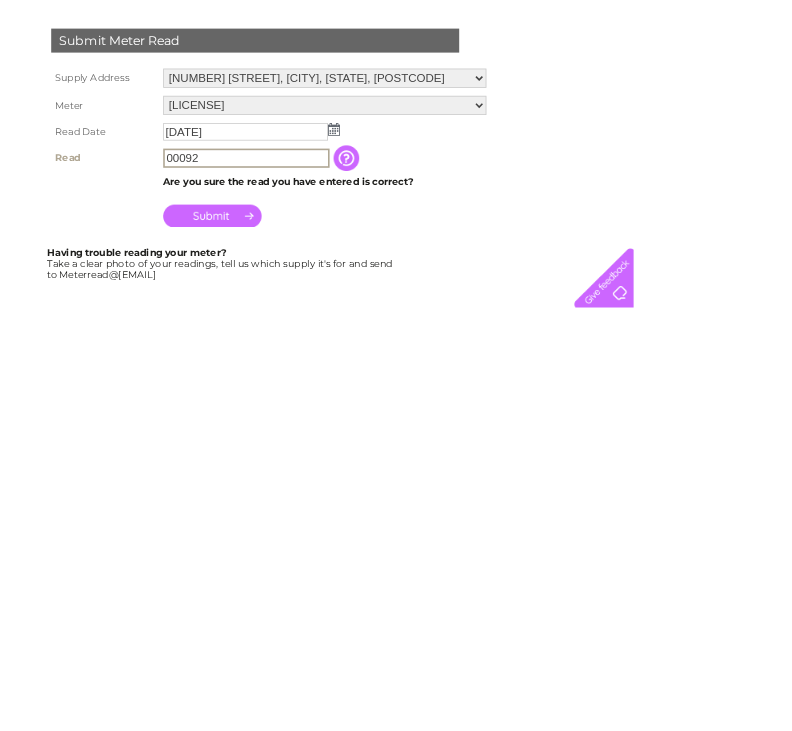 type on "00092" 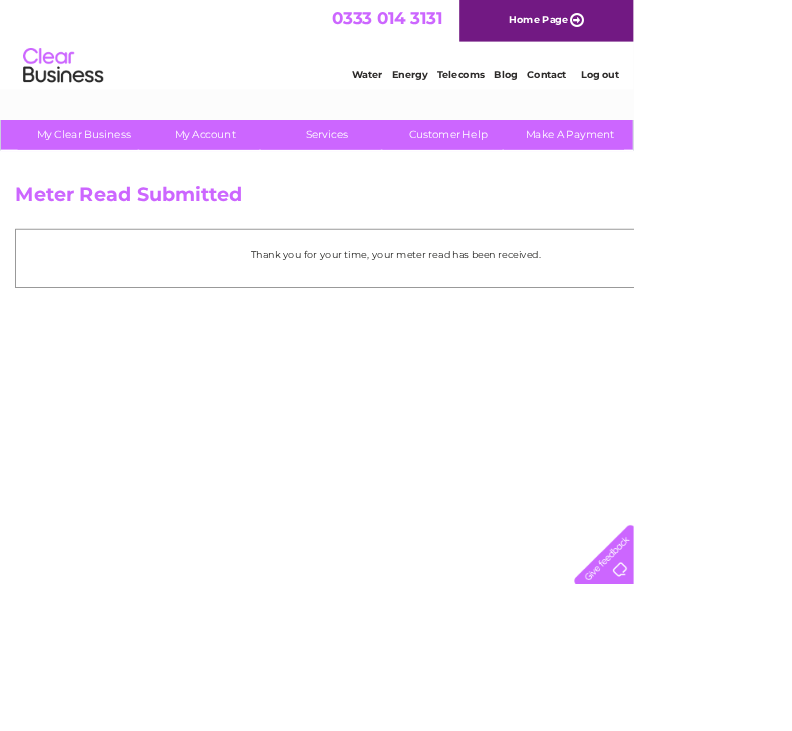 scroll, scrollTop: 0, scrollLeft: 0, axis: both 